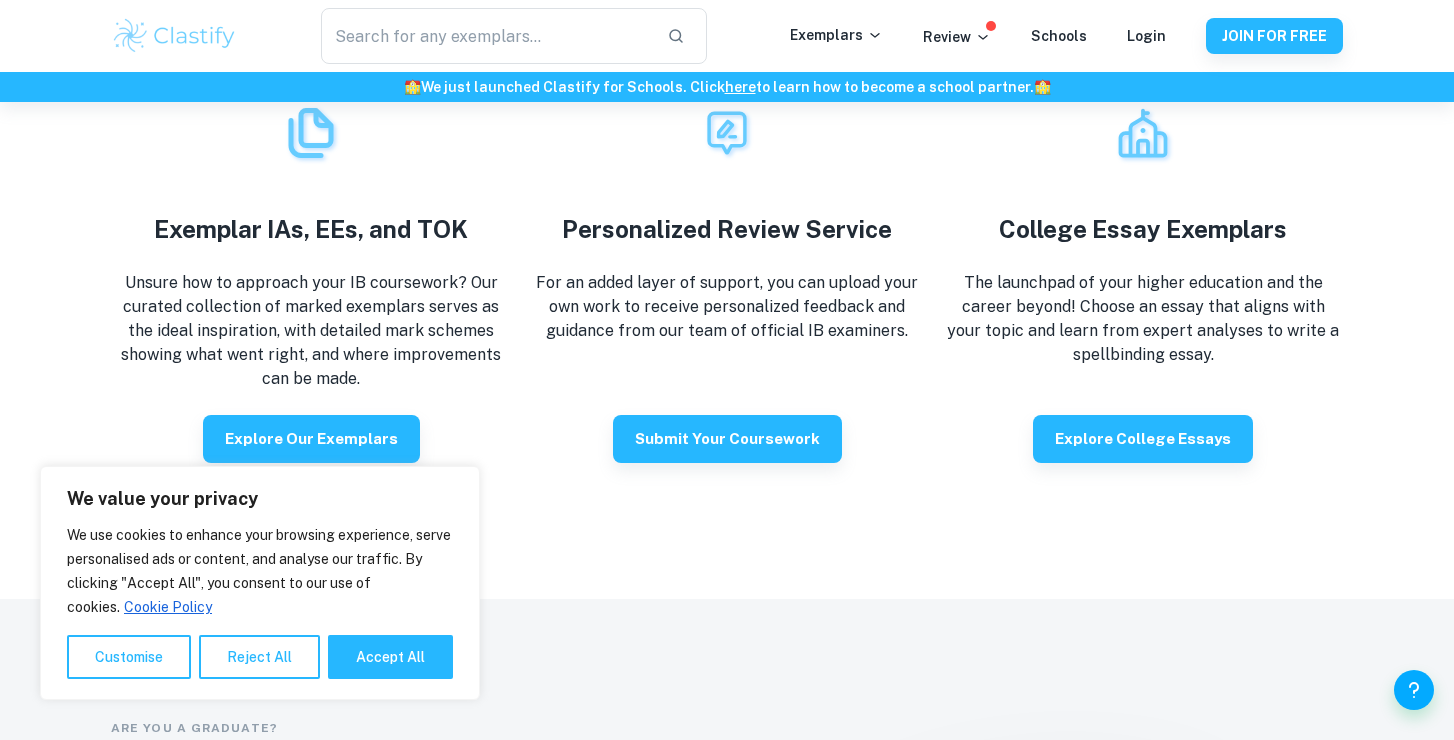 scroll, scrollTop: 3522, scrollLeft: 0, axis: vertical 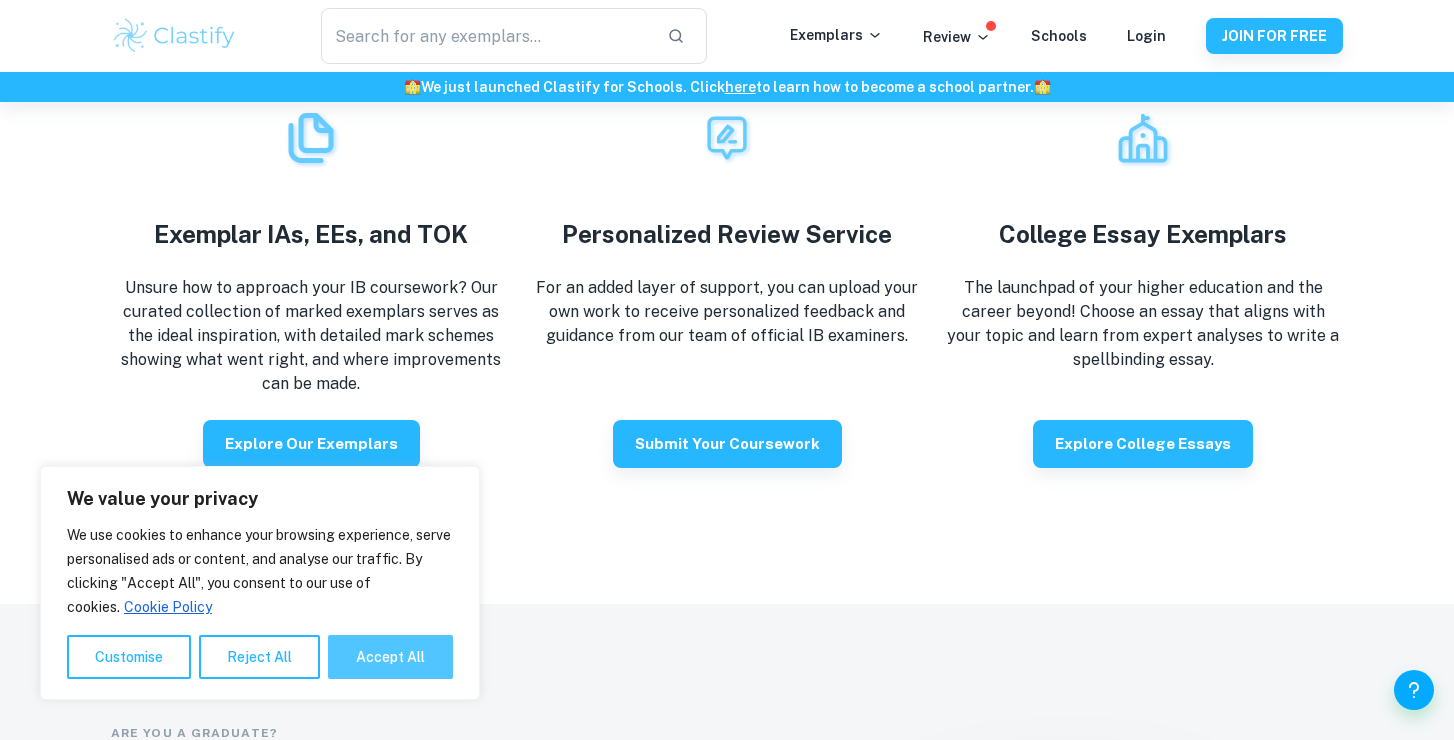 click on "Accept All" at bounding box center (390, 657) 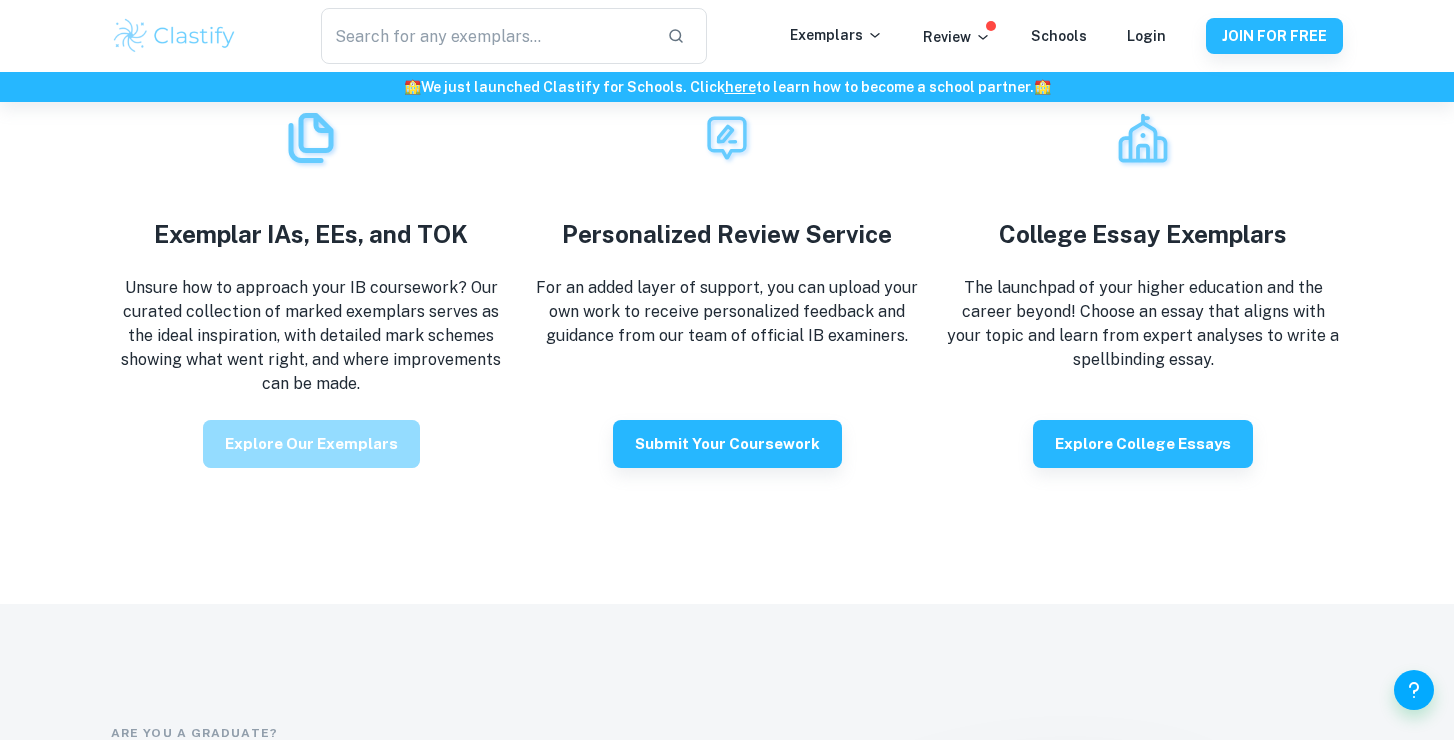 click on "Explore our exemplars" at bounding box center (311, 444) 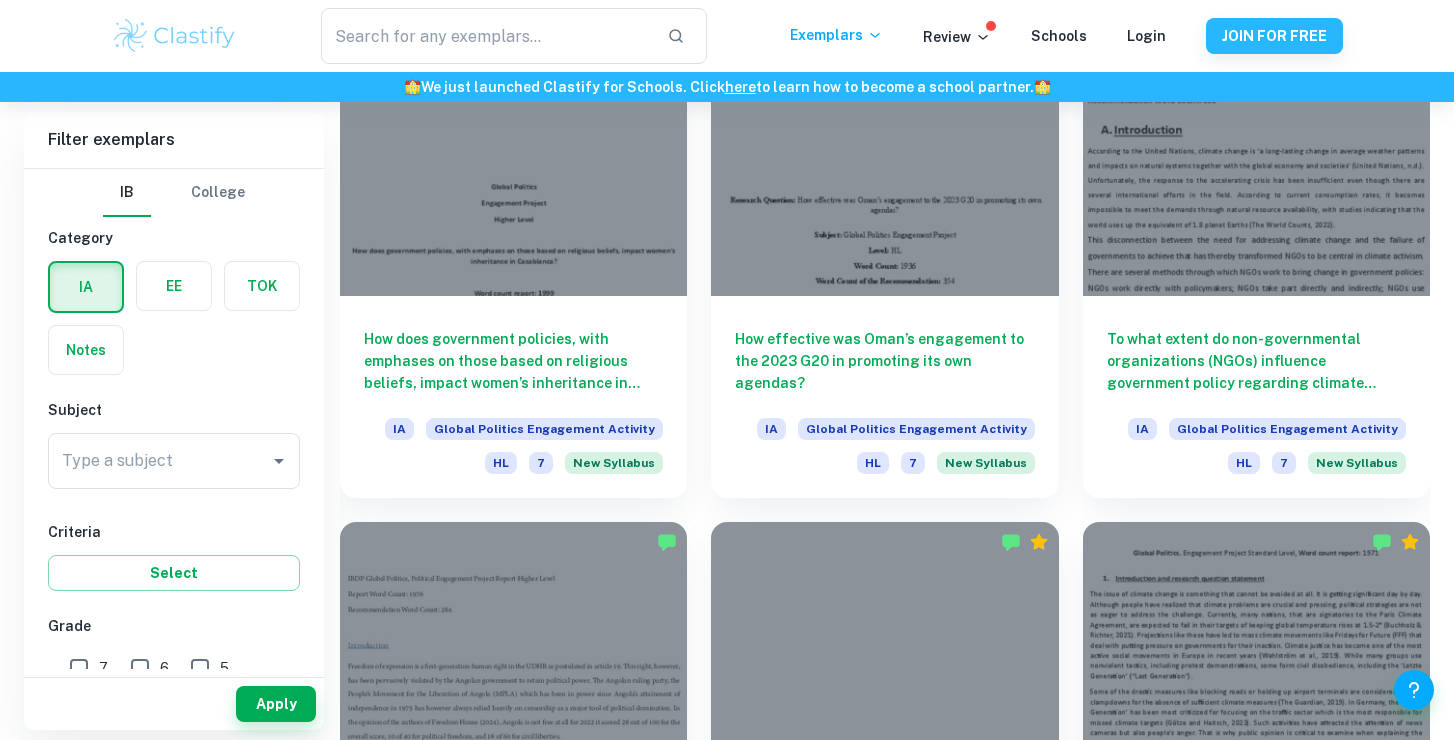 scroll, scrollTop: 2275, scrollLeft: 0, axis: vertical 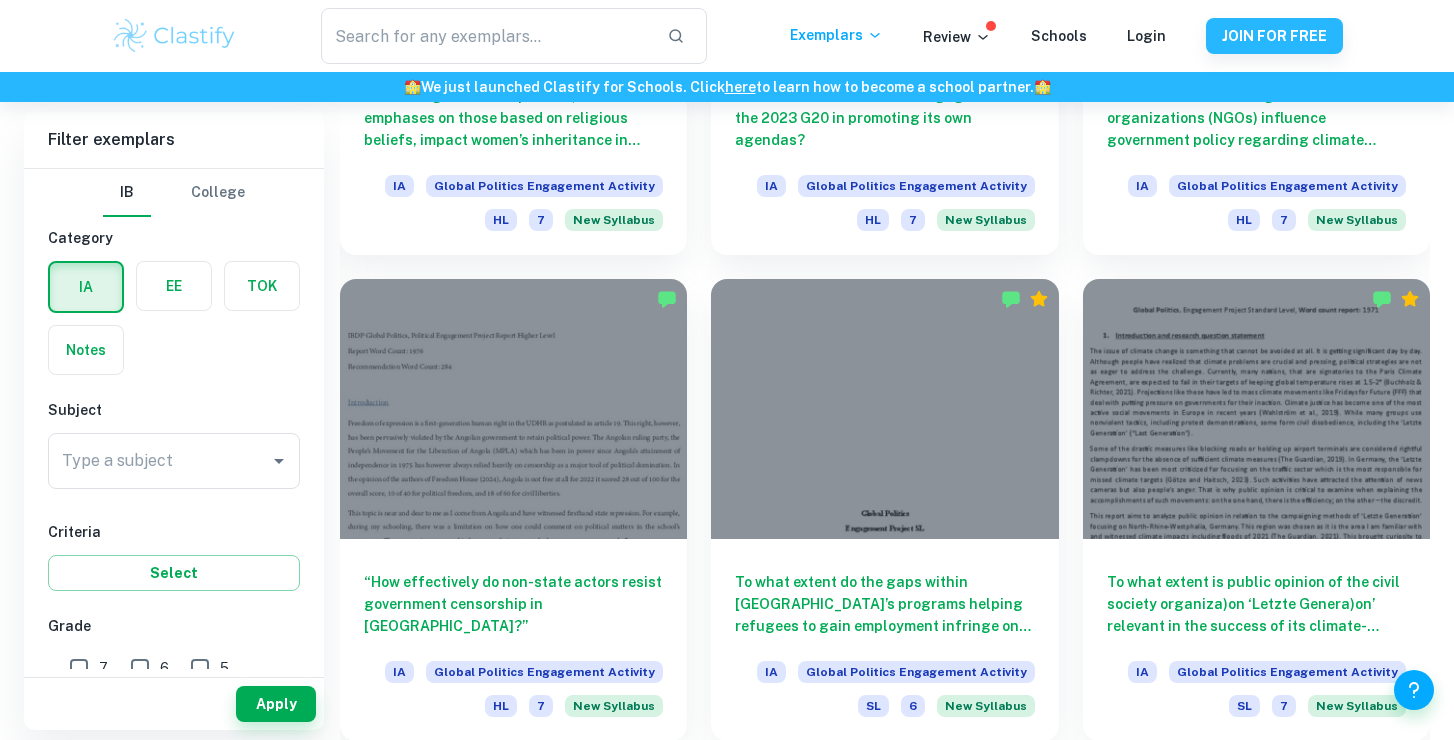 click at bounding box center (174, 286) 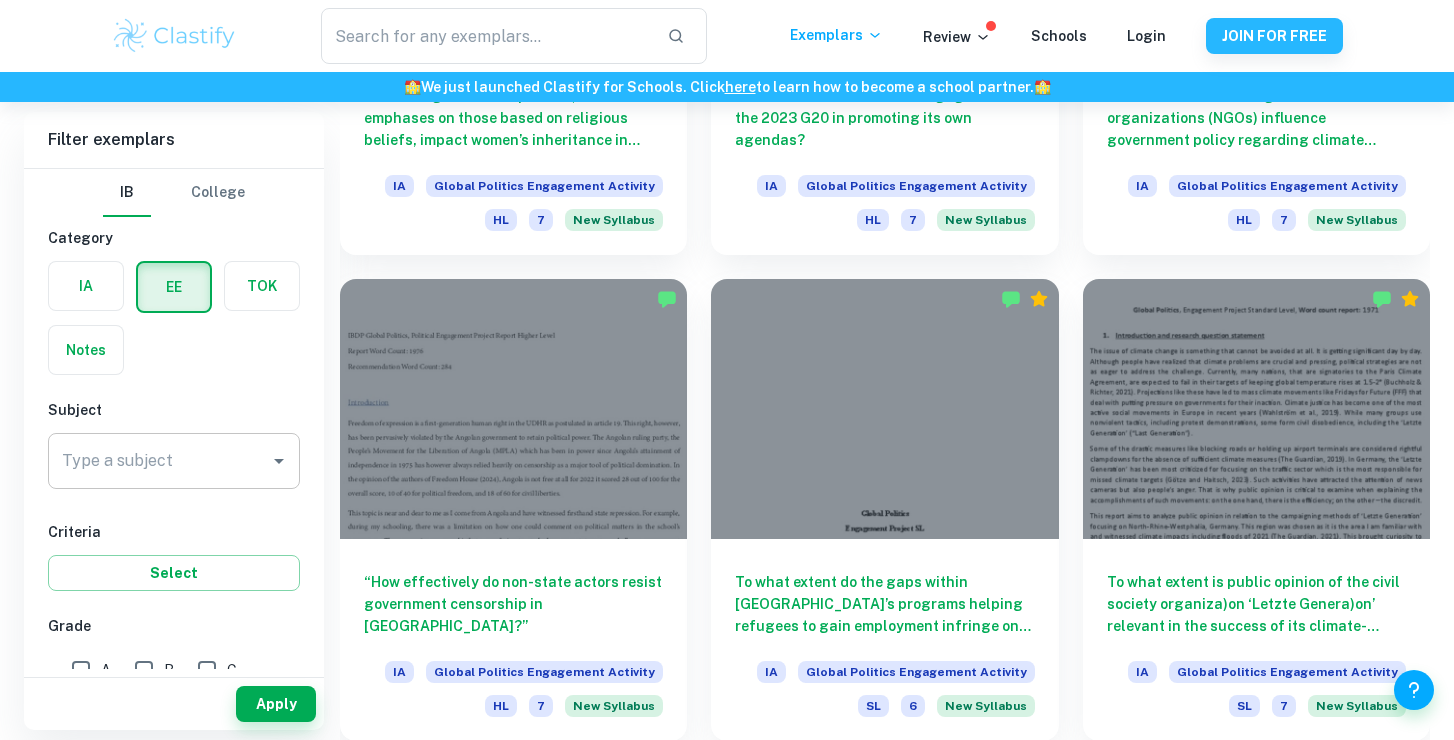 click on "Type a subject" at bounding box center (159, 461) 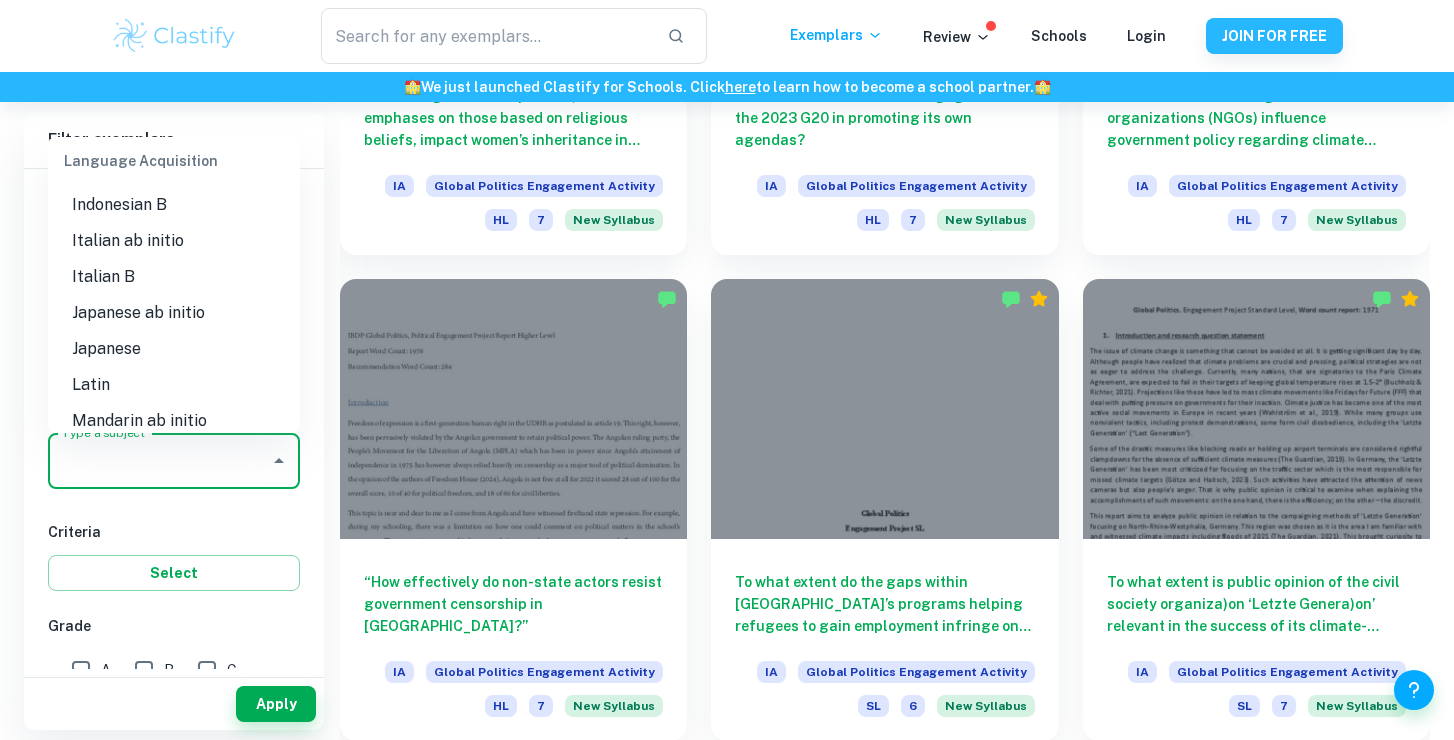 scroll, scrollTop: 1410, scrollLeft: 0, axis: vertical 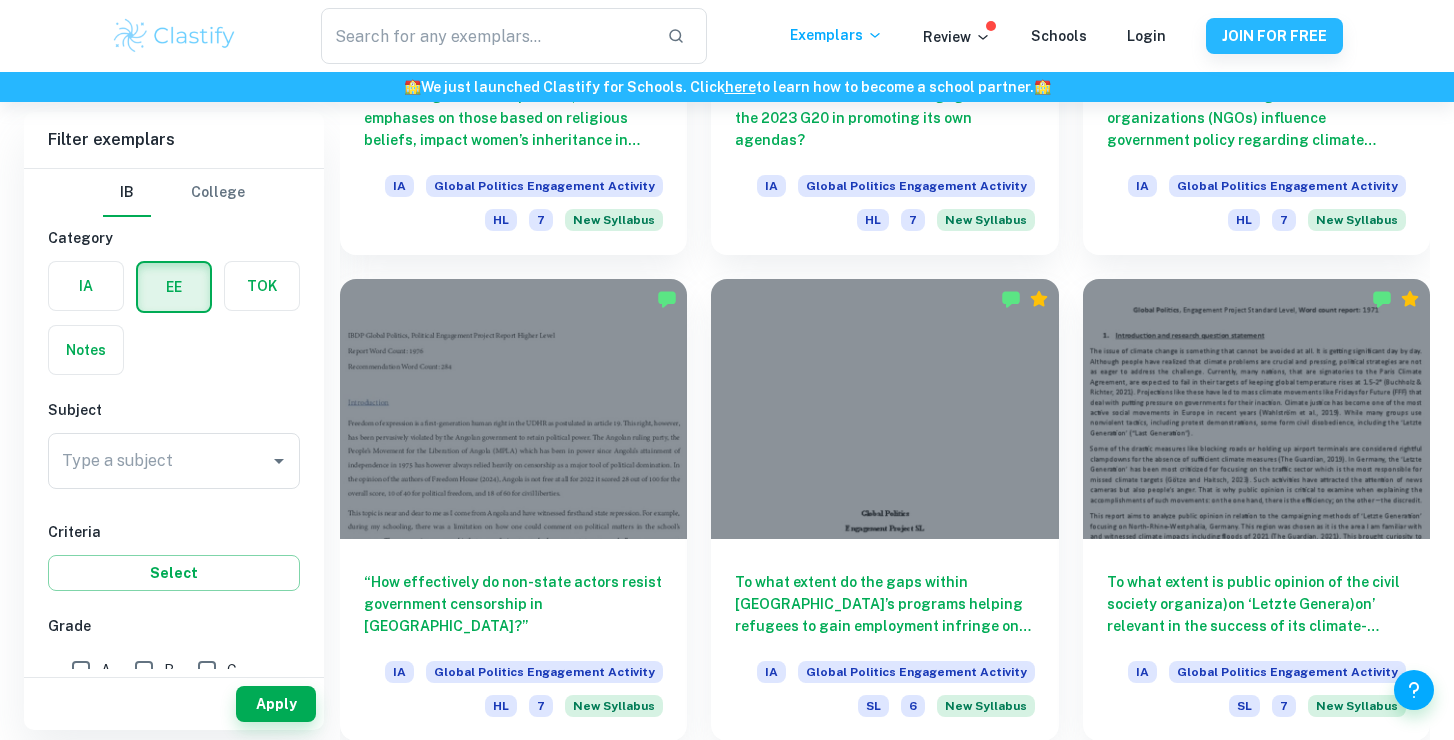 click on "IB College Category IA EE TOK Notes Subject Type a subject Type a subject Criteria Select Grade A B C D E Session [DATE] [DATE] [DATE] [DATE] [DATE] [DATE] [DATE] [DATE] [DATE] [DATE] Other" at bounding box center [174, 699] 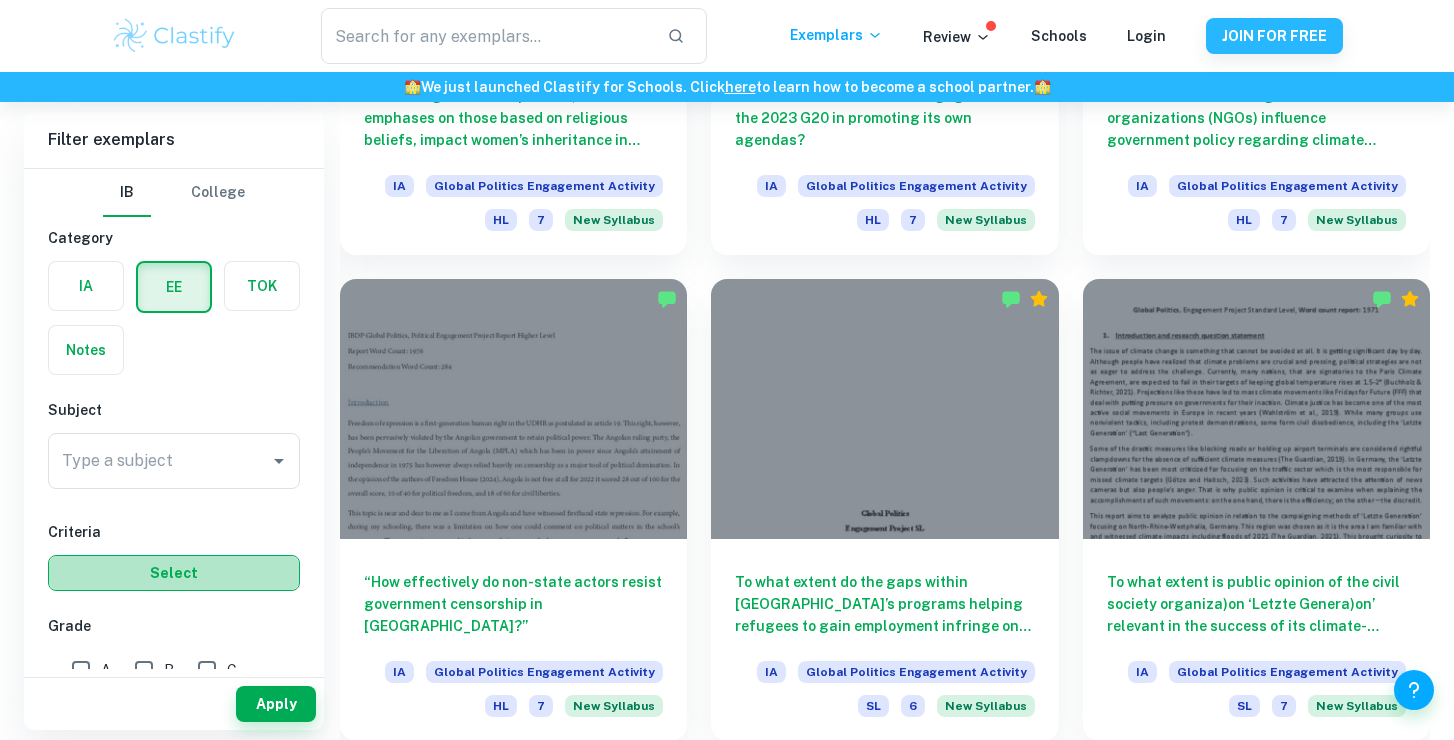click on "Select" at bounding box center [174, 573] 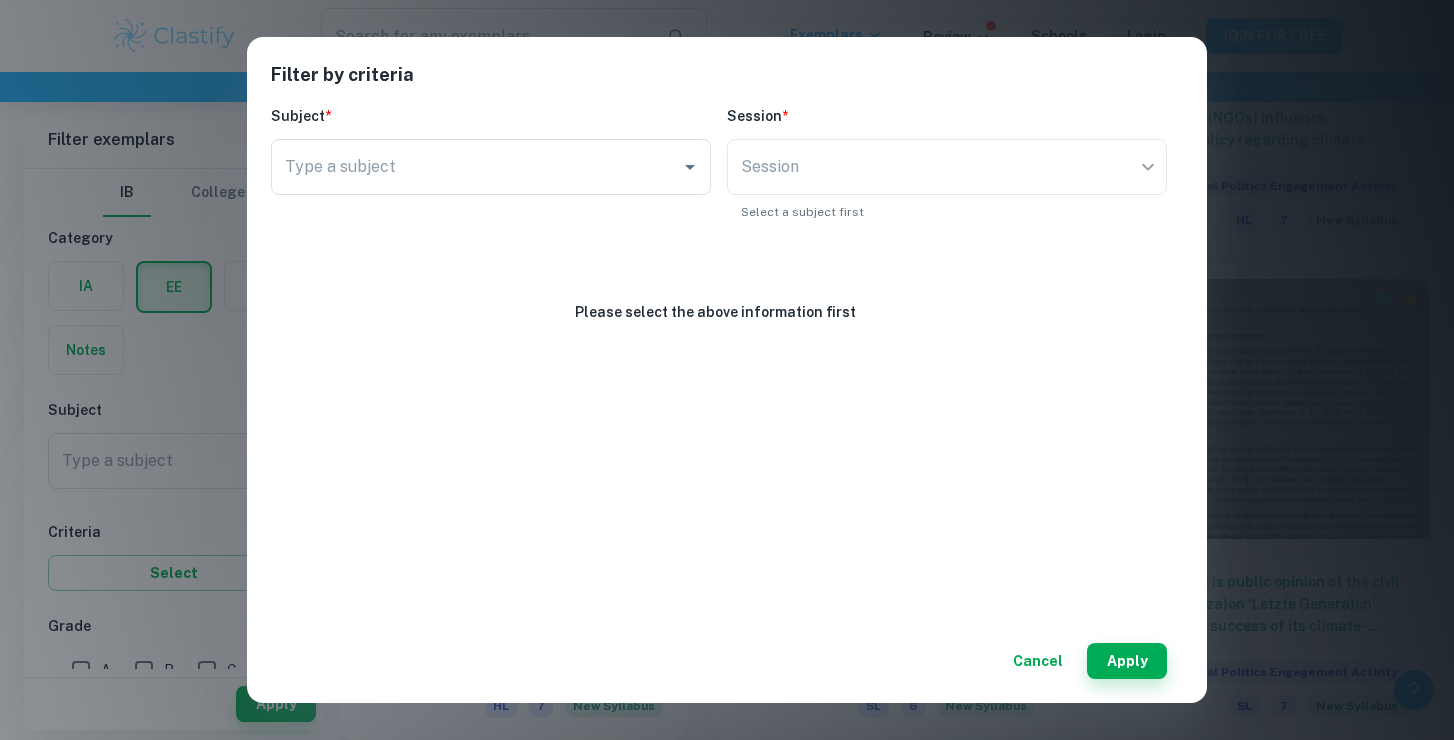click on "Cancel" at bounding box center [1038, 661] 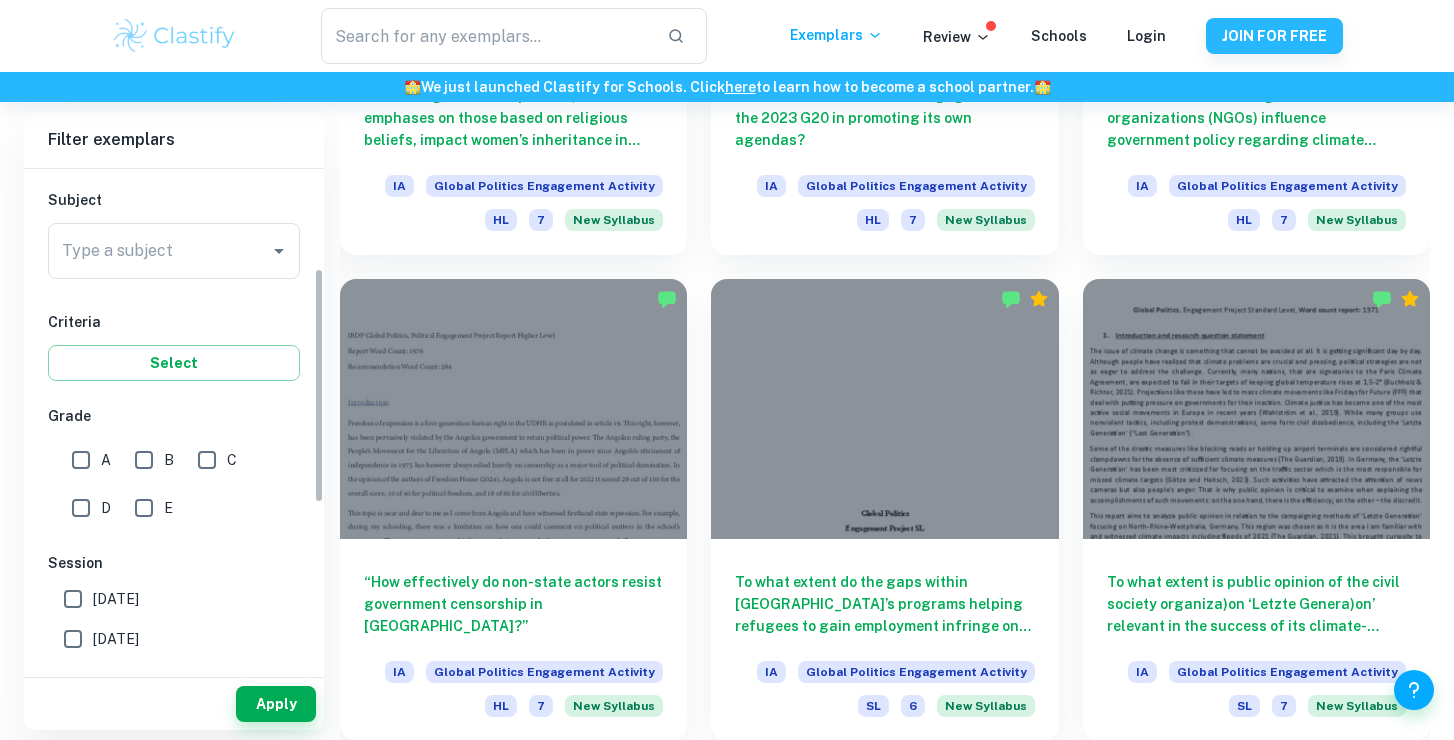 scroll, scrollTop: 431, scrollLeft: 0, axis: vertical 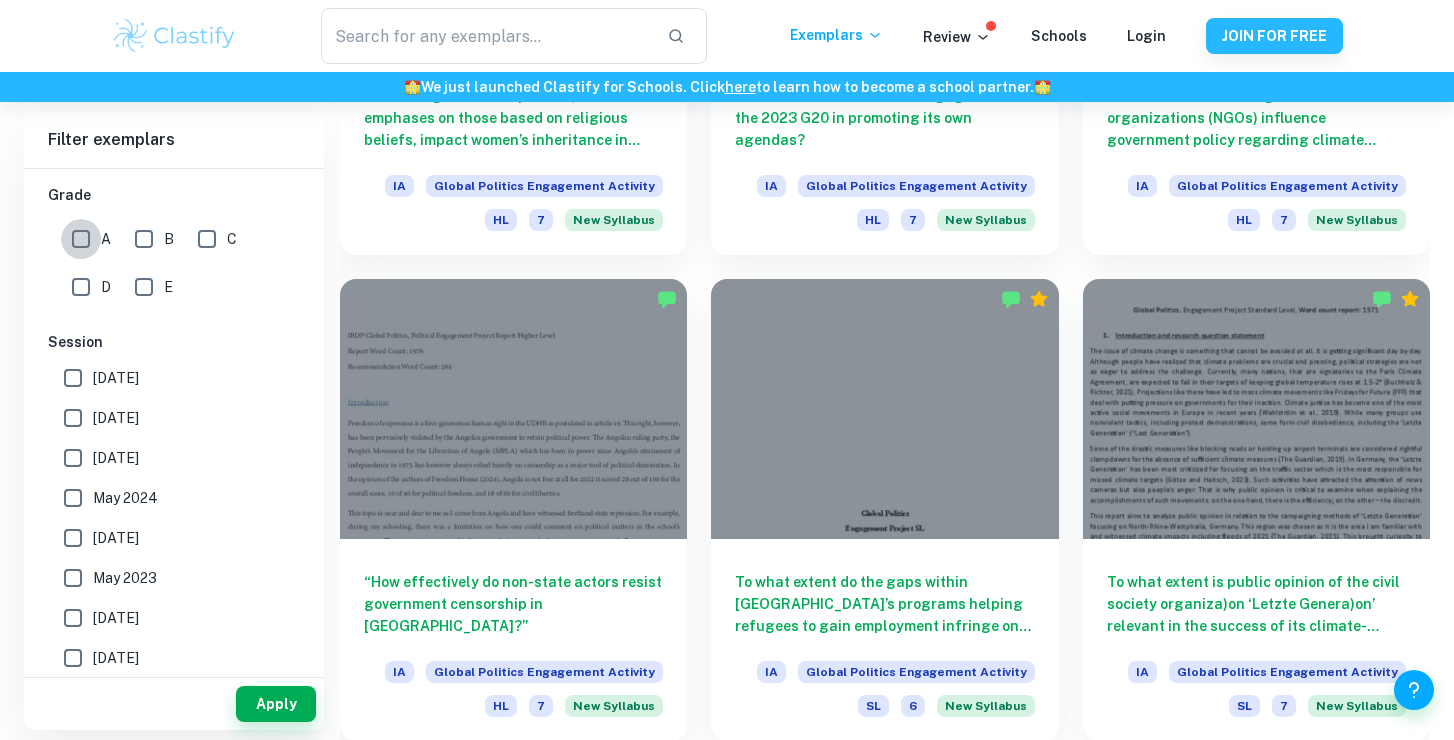 click on "A" at bounding box center (81, 239) 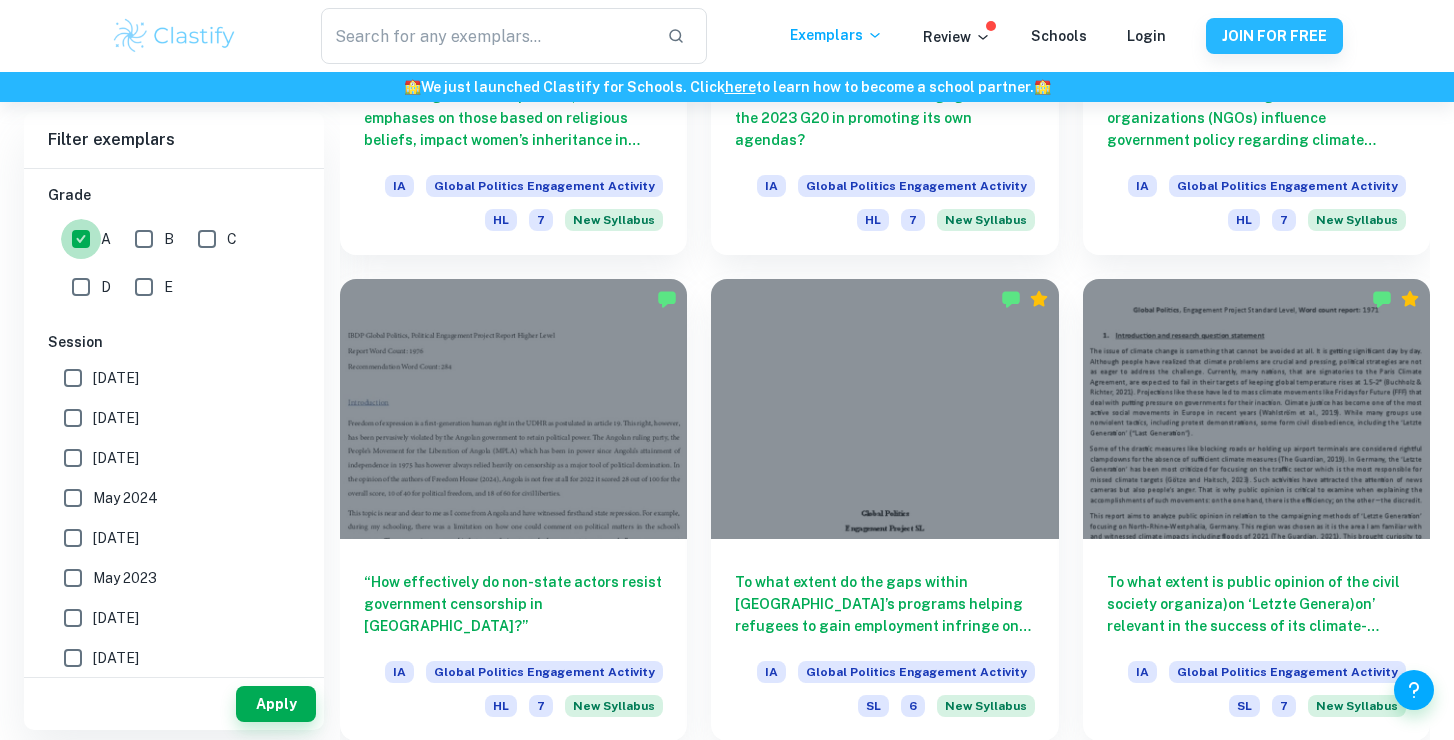 click on "A" at bounding box center (81, 239) 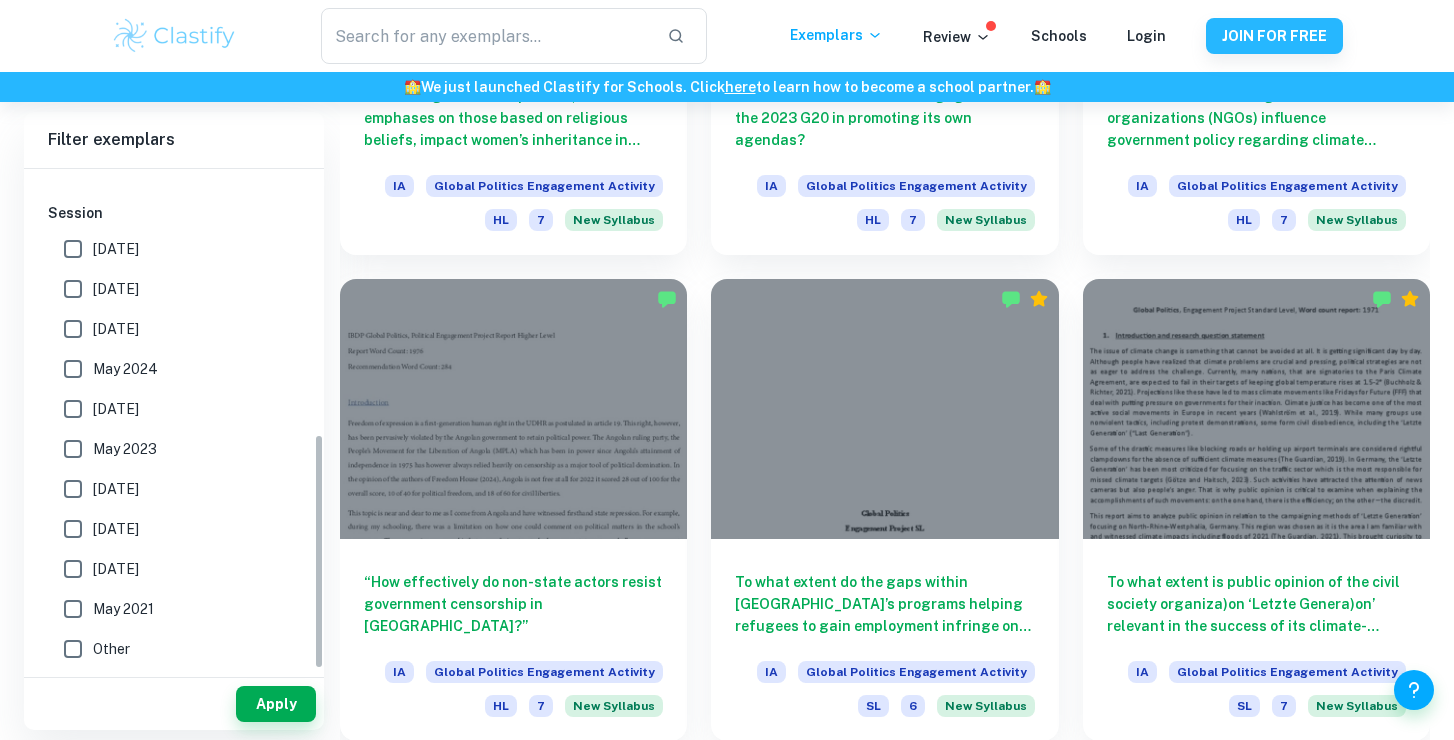 scroll, scrollTop: 560, scrollLeft: 0, axis: vertical 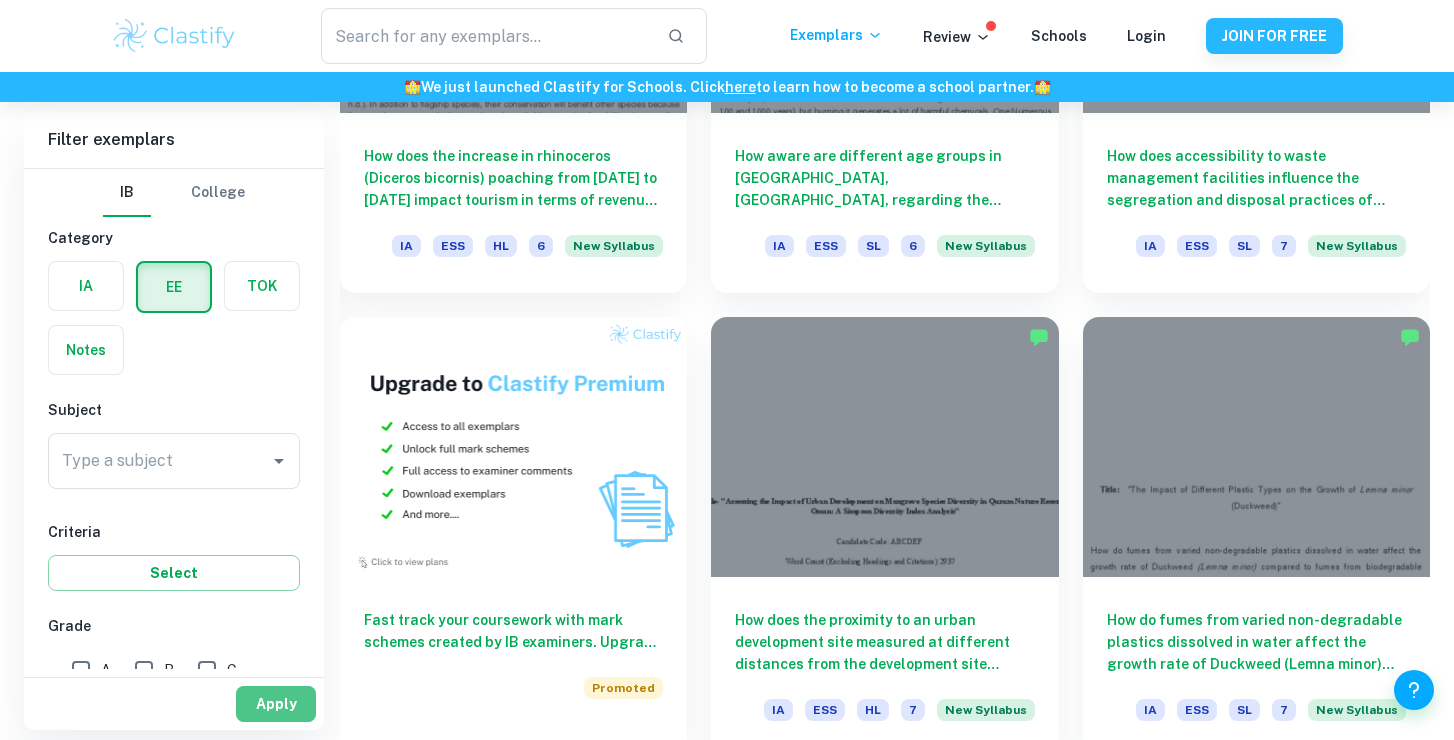 click on "Apply" at bounding box center (276, 704) 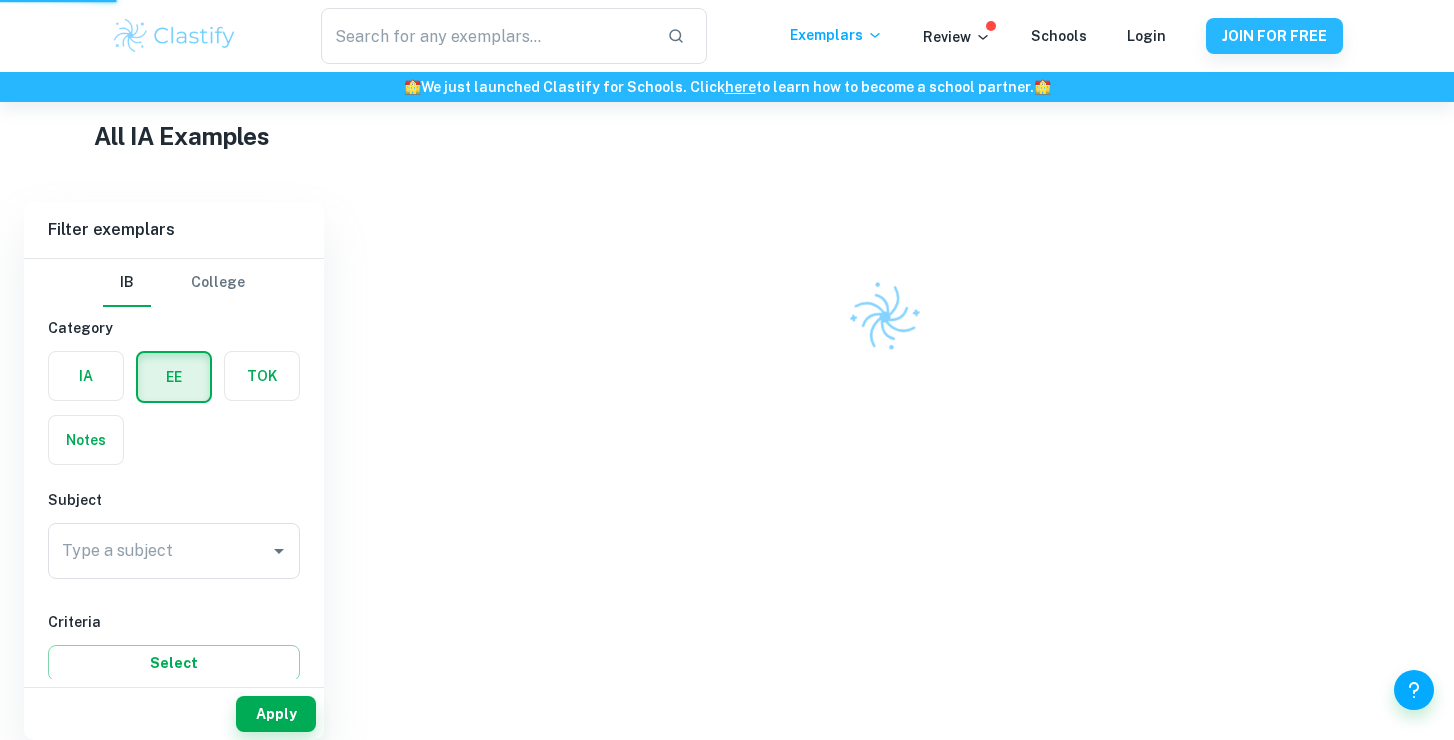 scroll, scrollTop: 442, scrollLeft: 0, axis: vertical 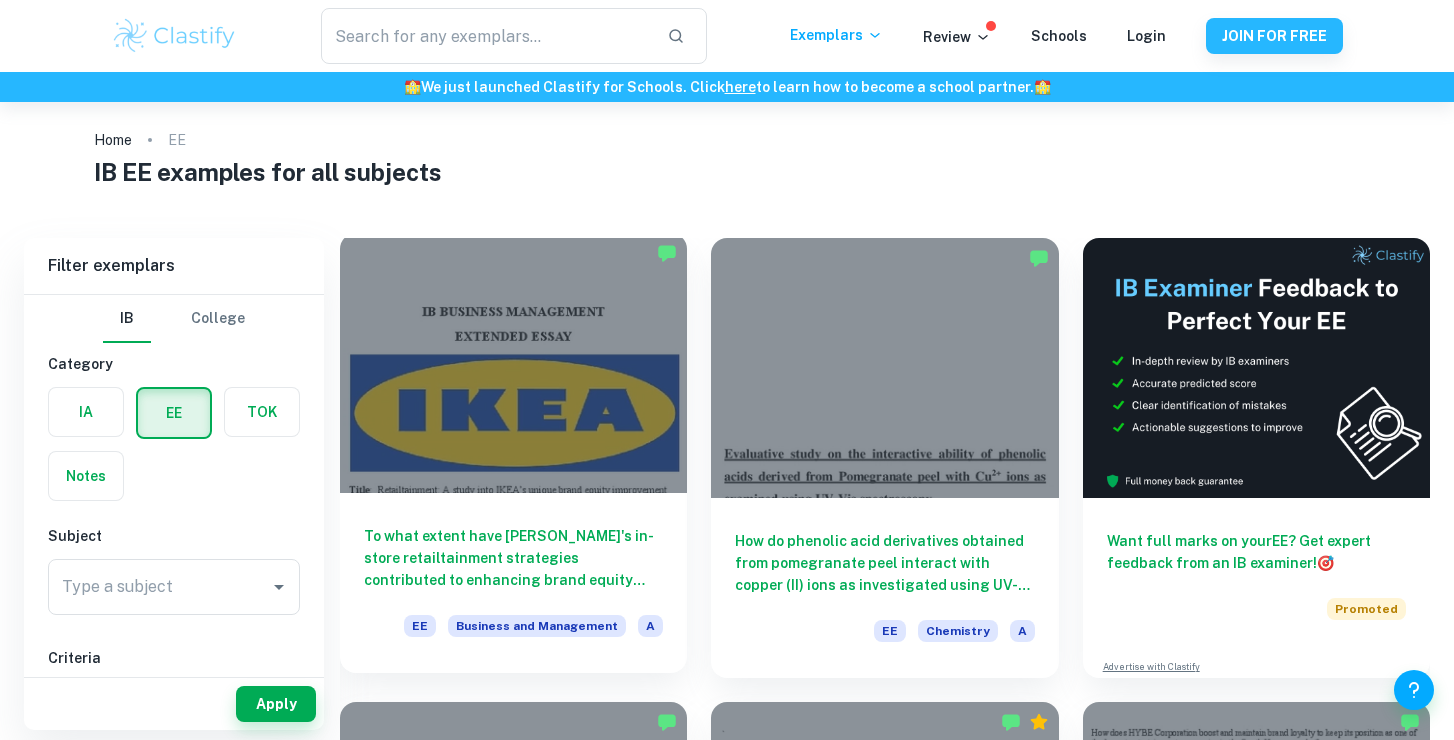 click on "To what extent have [PERSON_NAME]'s in-store retailtainment strategies contributed to enhancing brand equity among consumers primarily in [GEOGRAPHIC_DATA]?" at bounding box center [513, 558] 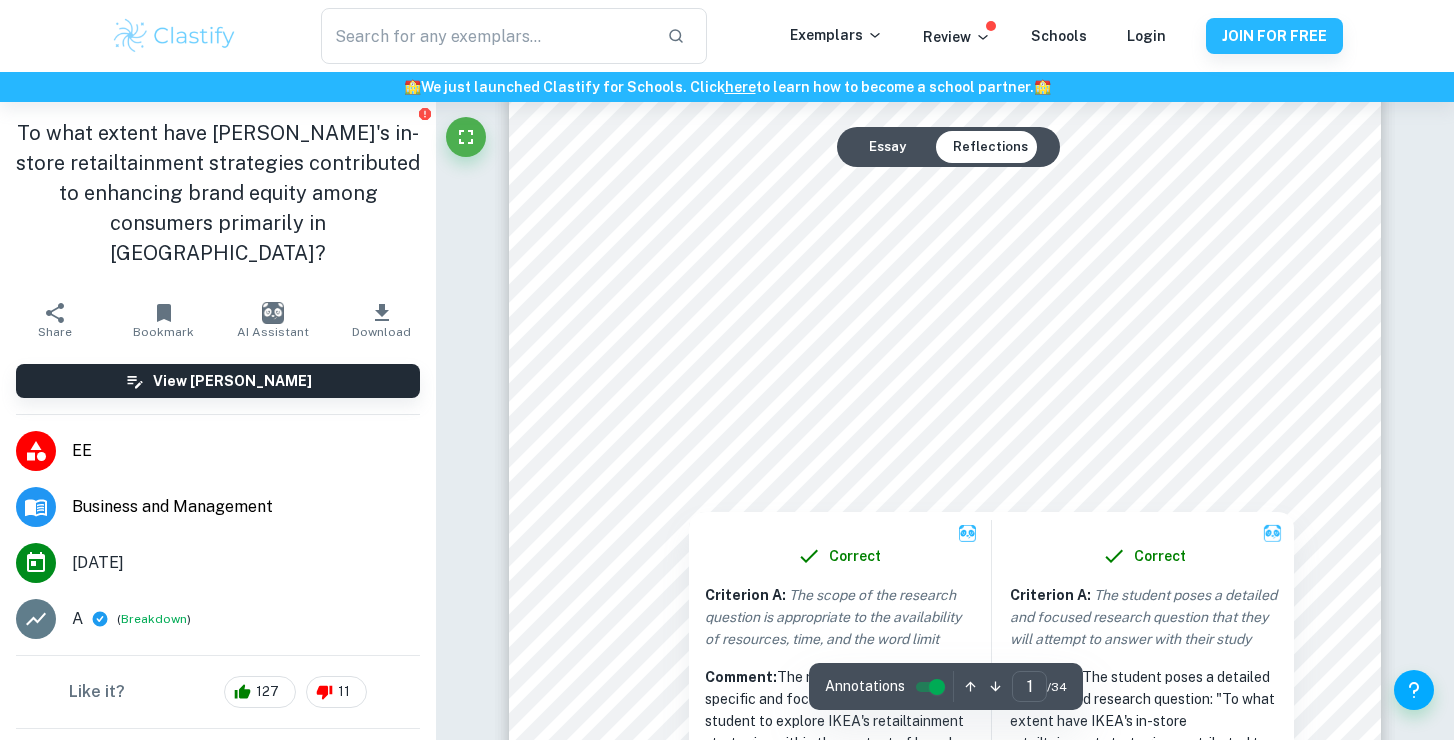 scroll, scrollTop: 326, scrollLeft: 0, axis: vertical 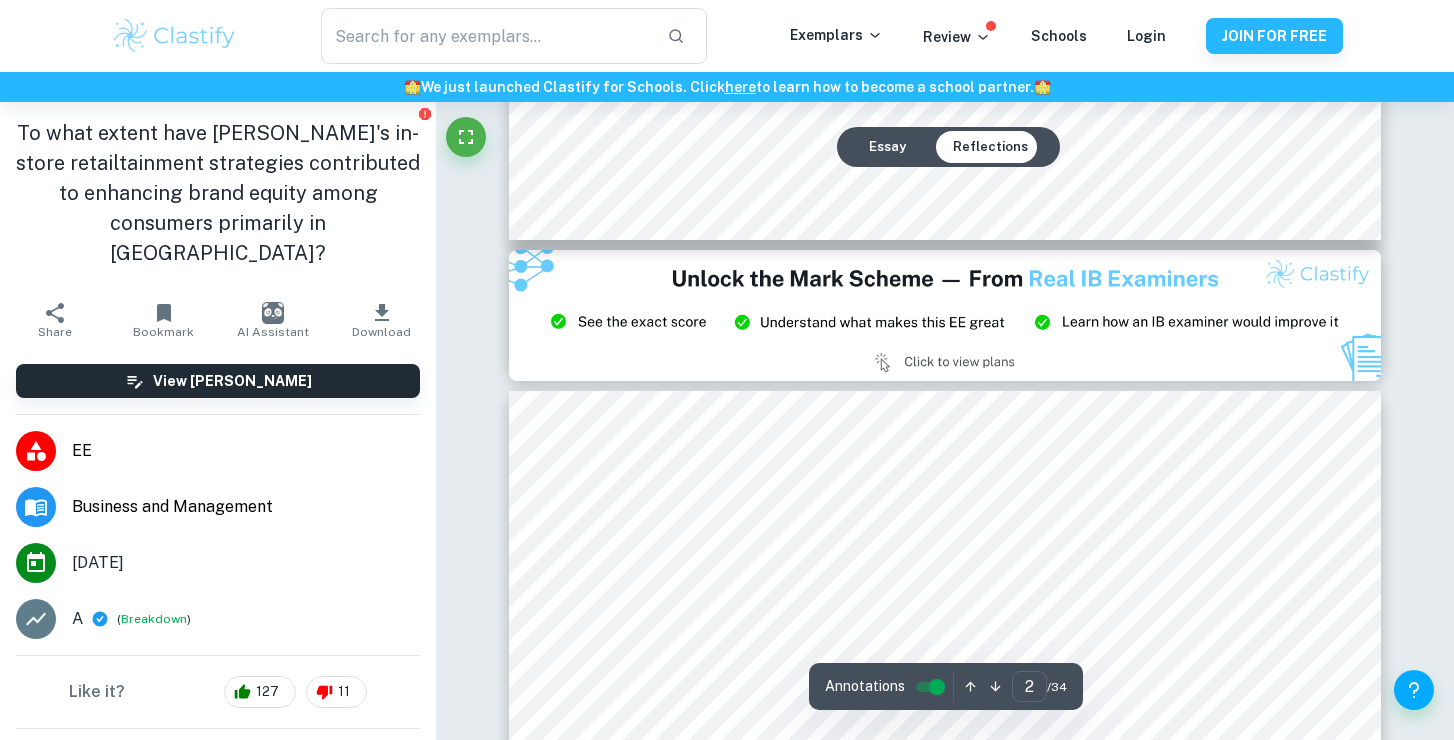 type on "3" 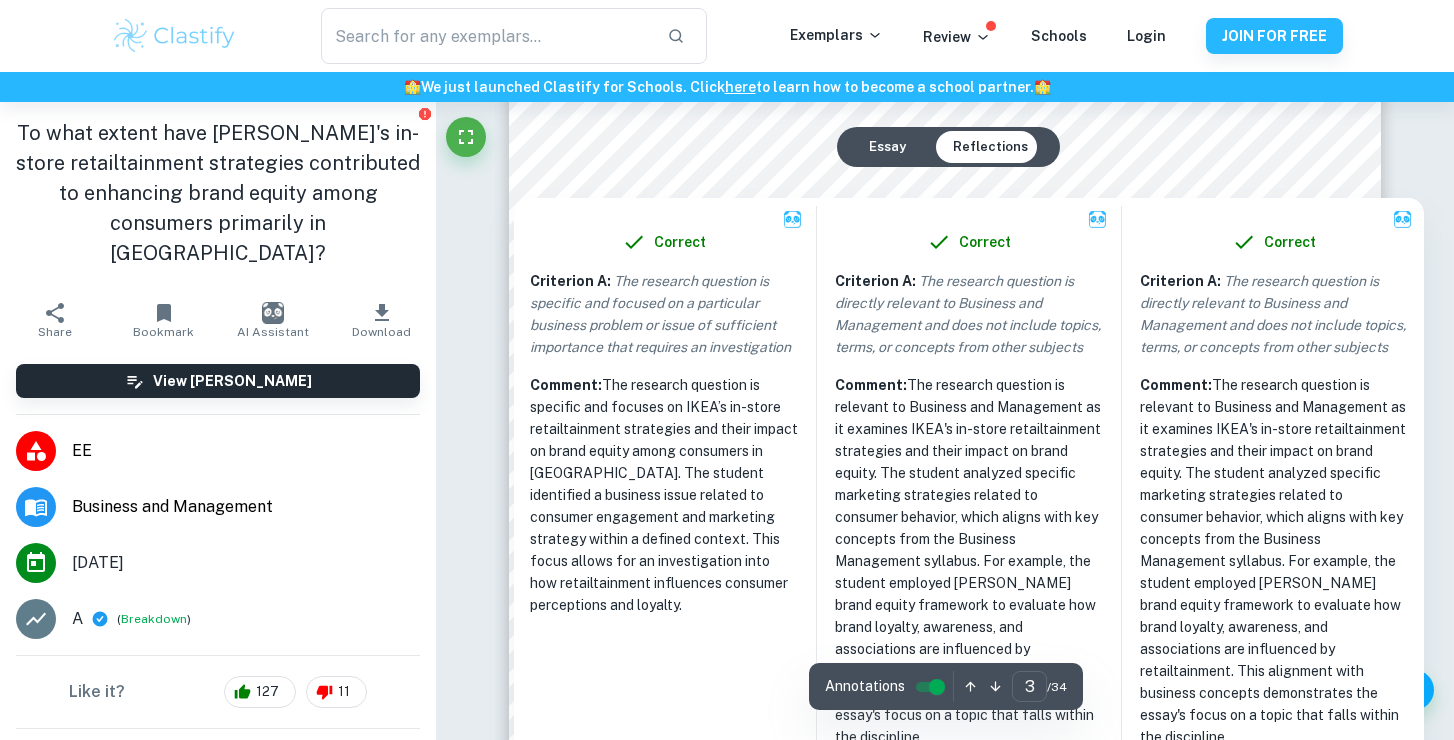 scroll, scrollTop: 2908, scrollLeft: 0, axis: vertical 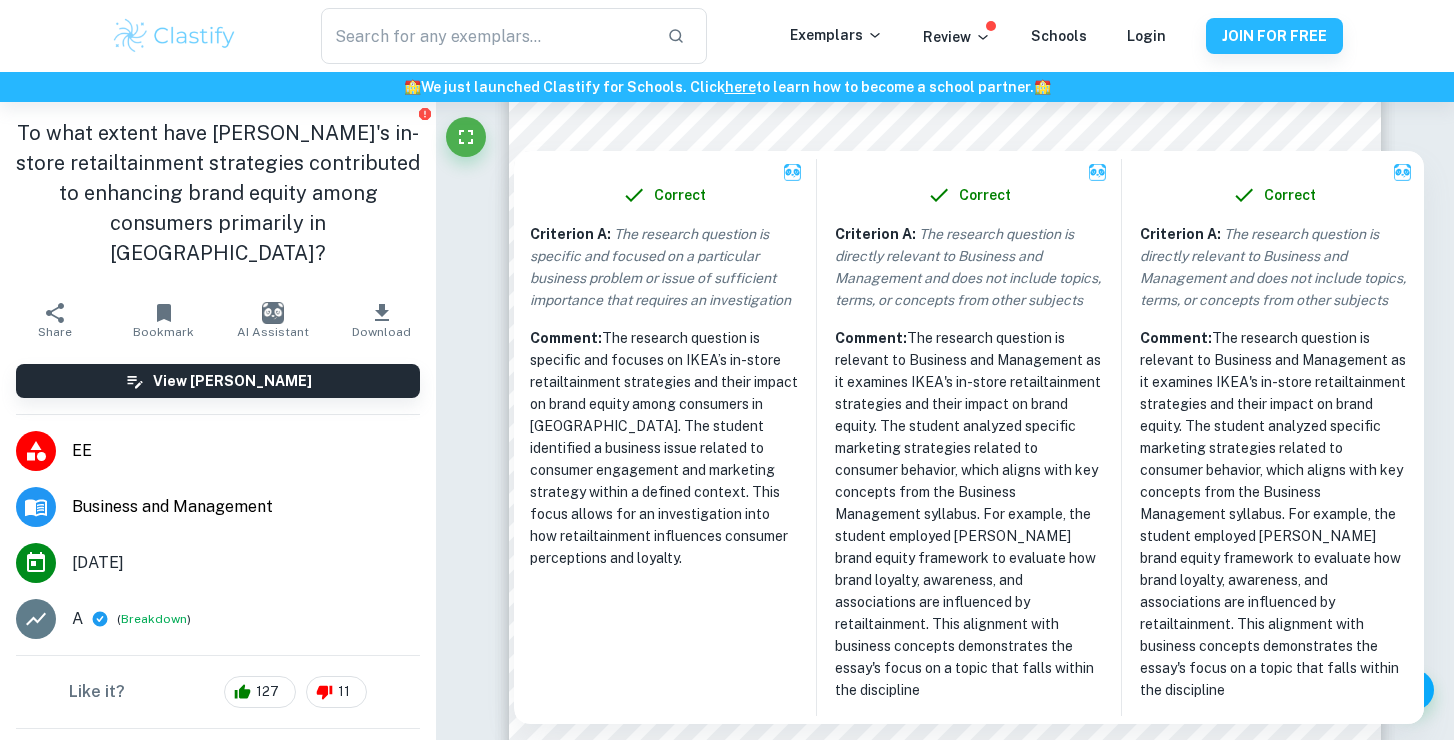 drag, startPoint x: 737, startPoint y: 424, endPoint x: 726, endPoint y: 580, distance: 156.38734 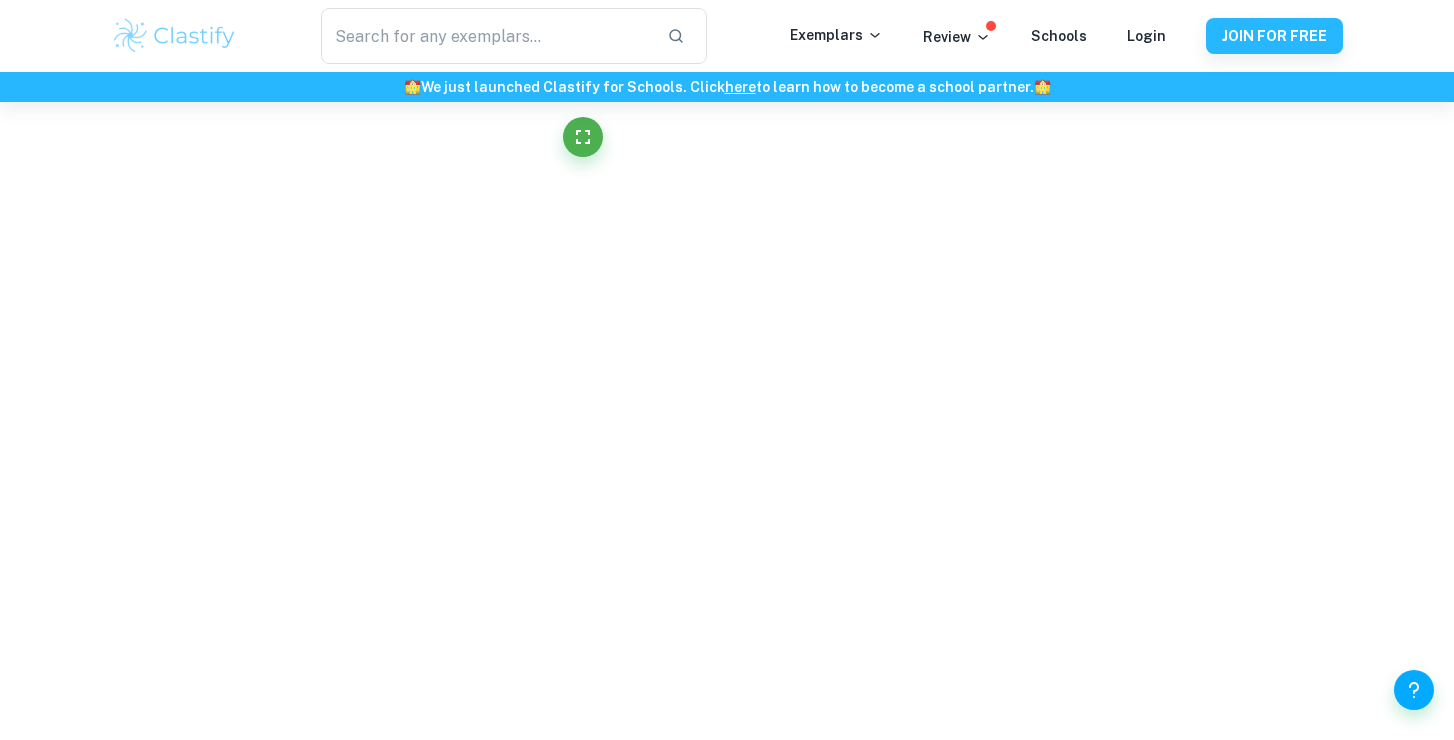 click on "We value your privacy We use cookies to enhance your browsing experience, serve personalised ads or content, and analyse our traffic. By clicking "Accept All", you consent to our use of cookies.   Cookie Policy Customise   Reject All   Accept All   Customise Consent Preferences   We use cookies to help you navigate efficiently and perform certain functions. You will find detailed information about all cookies under each consent category below. The cookies that are categorised as "Necessary" are stored on your browser as they are essential for enabling the basic functionalities of the site. ...  Show more For more information on how Google's third-party cookies operate and handle your data, see:   Google Privacy Policy Necessary Always Active Necessary cookies are required to enable the basic features of this site, such as providing secure log-in or adjusting your consent preferences. These cookies do not store any personally identifiable data. Functional Analytics Performance Advertisement Uncategorised" at bounding box center (727, -2522) 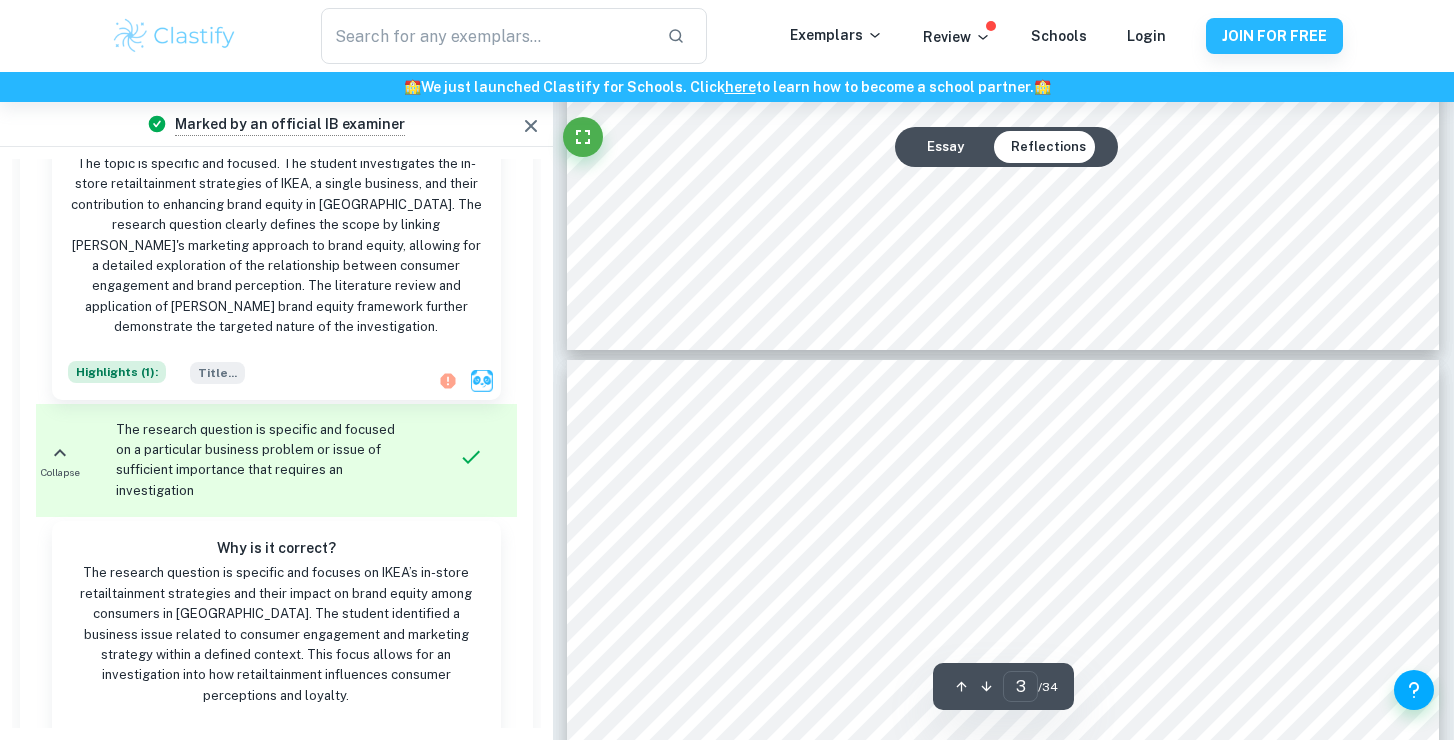 type on "4" 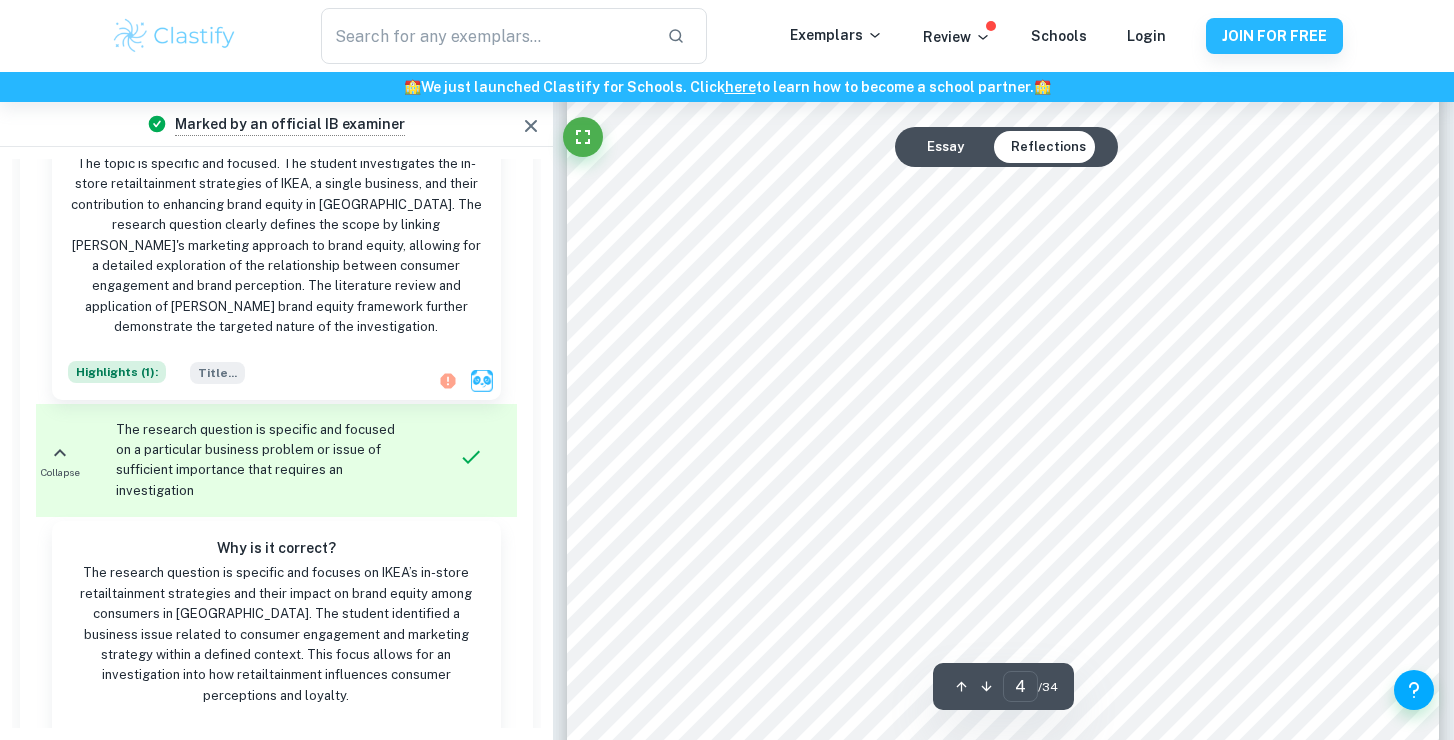 scroll, scrollTop: 4288, scrollLeft: 0, axis: vertical 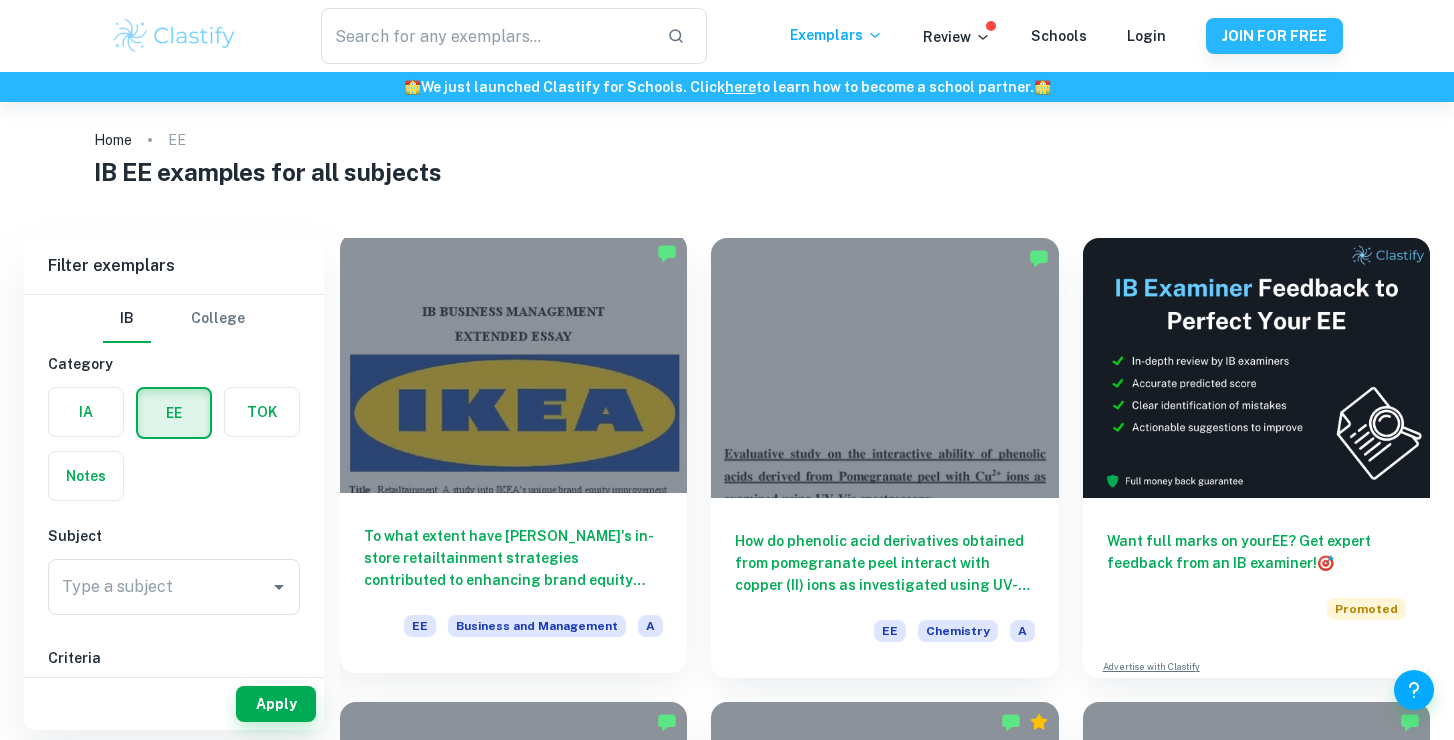 click at bounding box center [513, 363] 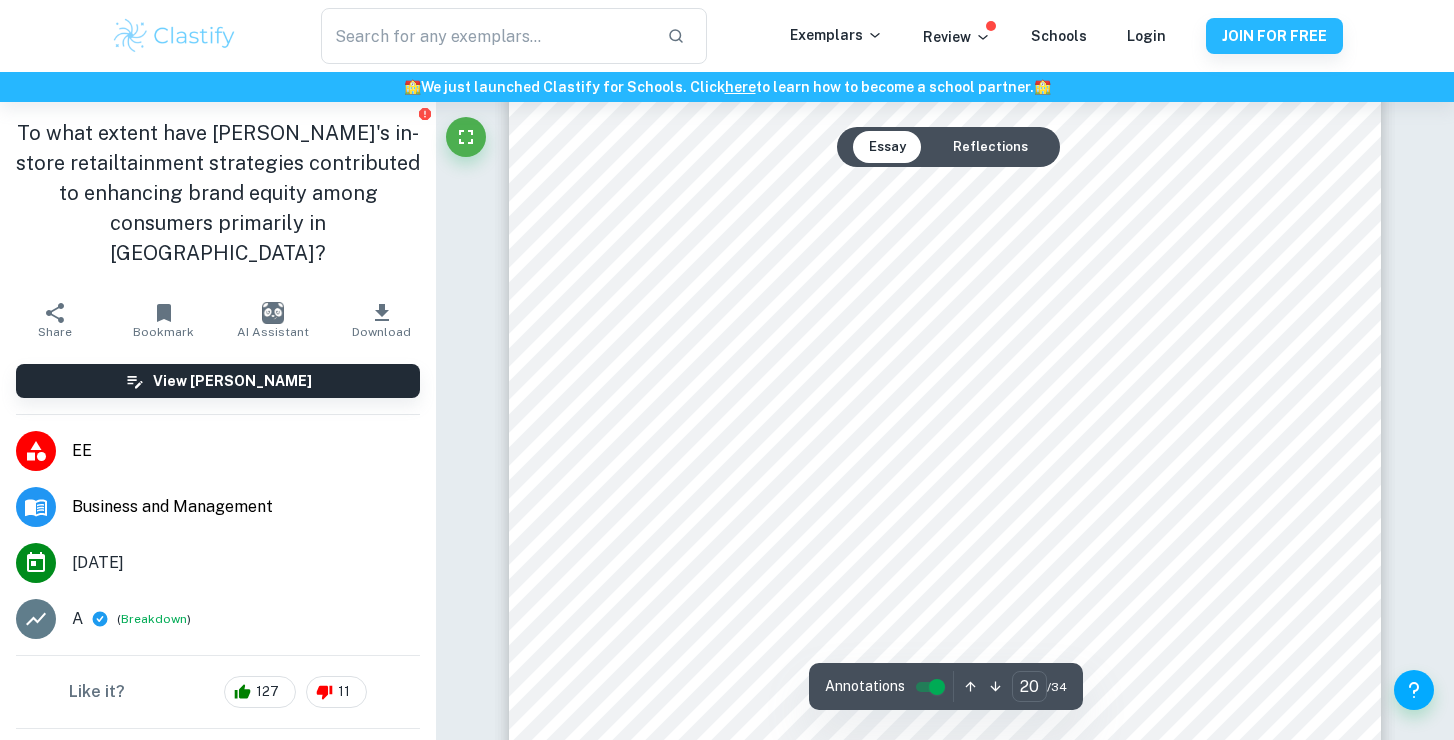 scroll, scrollTop: 24661, scrollLeft: 1, axis: both 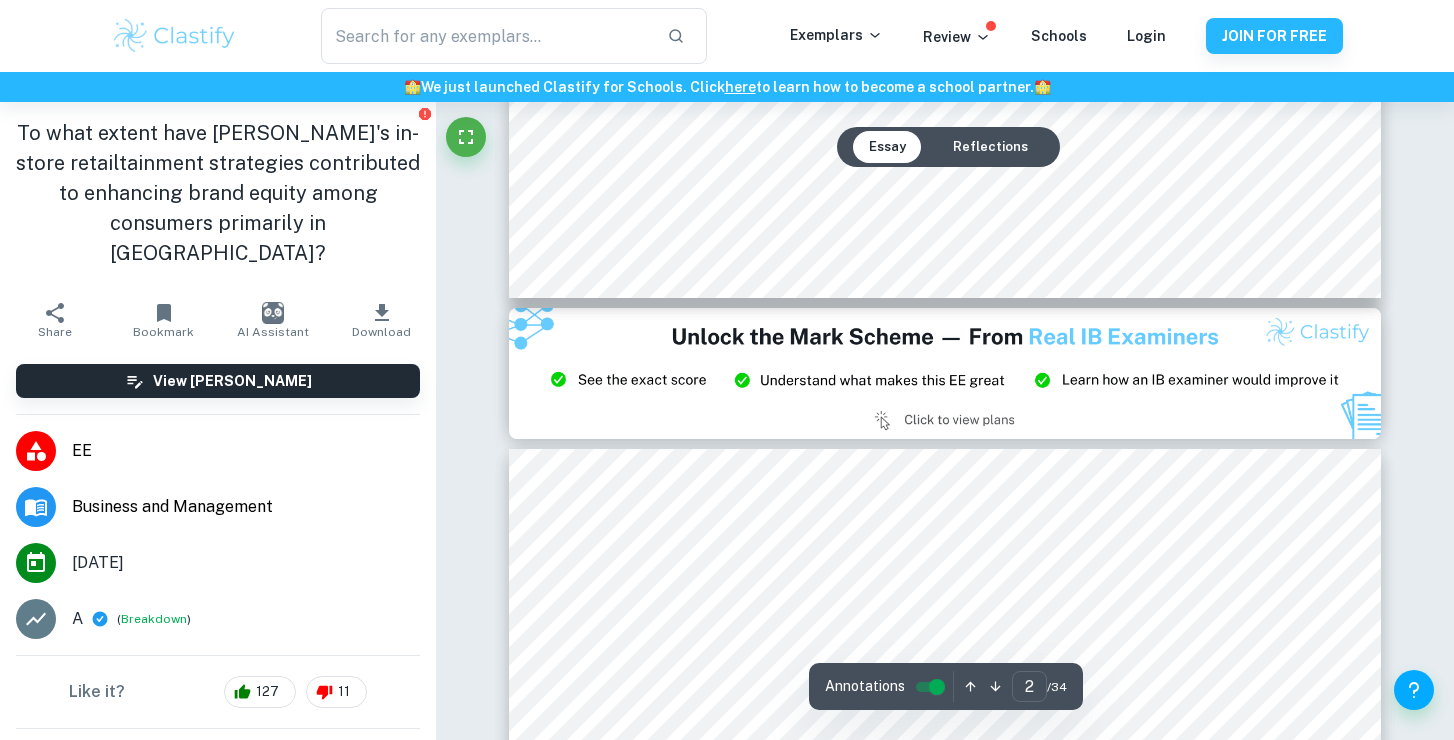 type on "3" 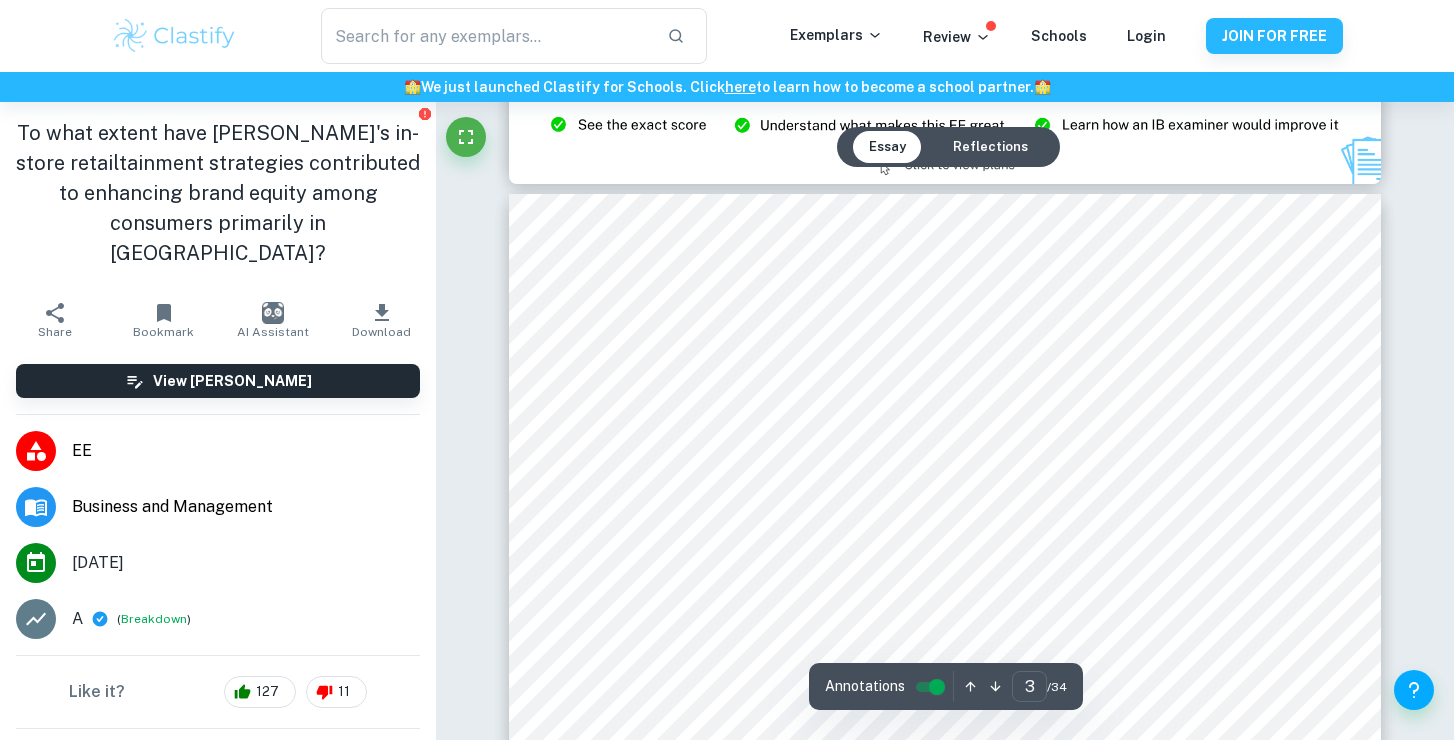 scroll, scrollTop: 2796, scrollLeft: 0, axis: vertical 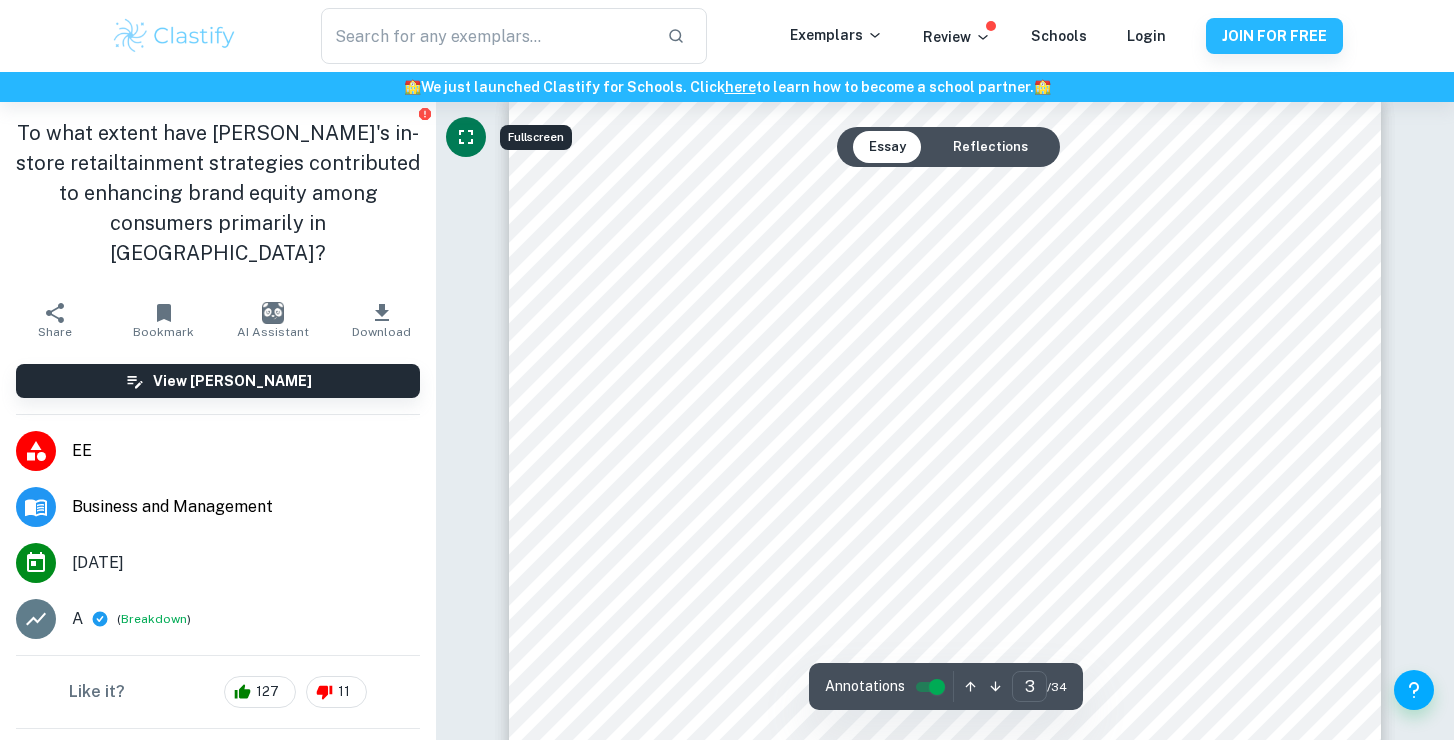 click 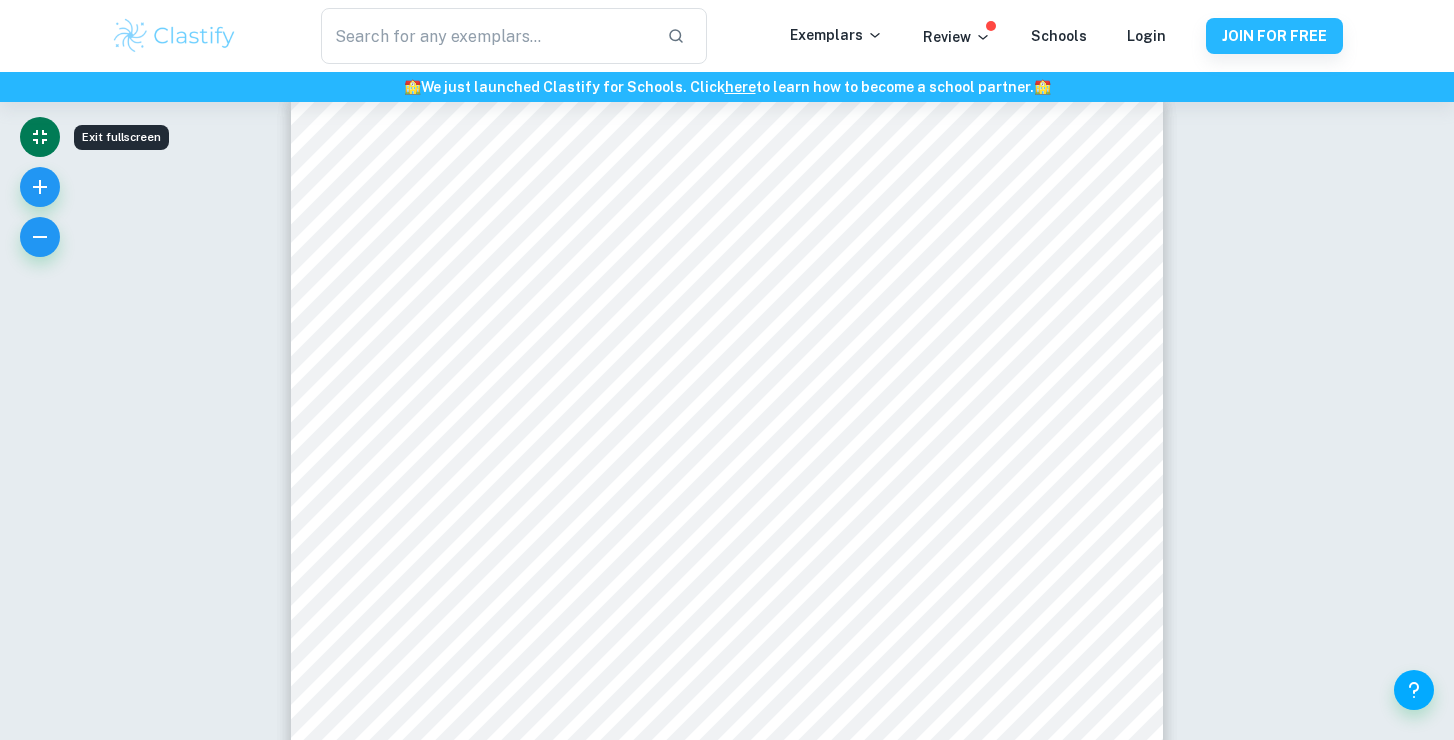 type 